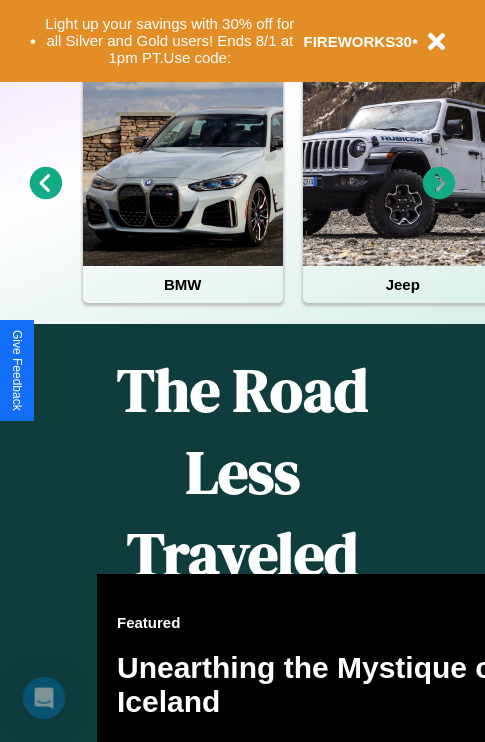 scroll, scrollTop: 817, scrollLeft: 0, axis: vertical 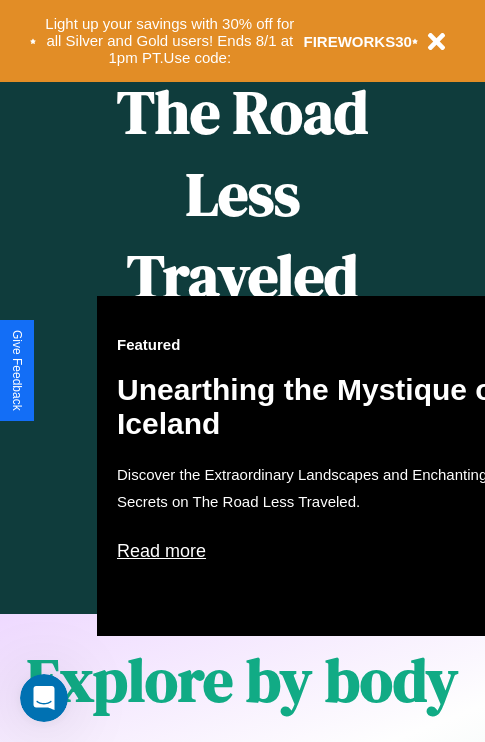 click on "Featured Unearthing the Mystique of Iceland Discover the Extraordinary Landscapes and Enchanting Secrets on The Road Less Traveled. Read more" at bounding box center [317, 466] 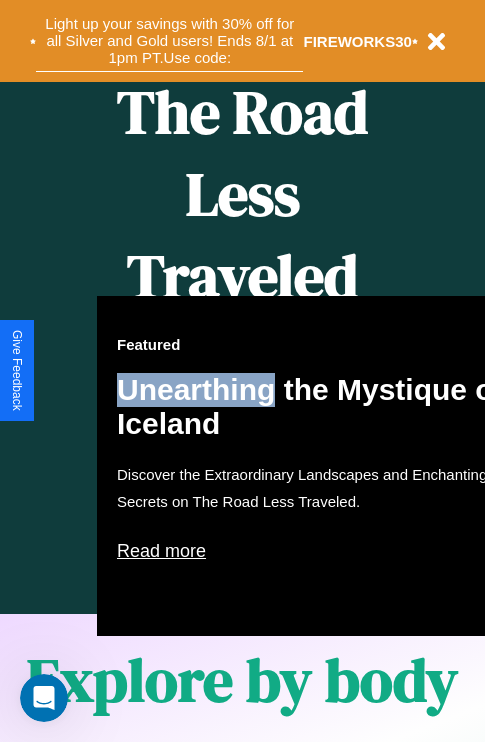 click on "Light up your savings with 30% off for all Silver and Gold users! Ends 8/1 at 1pm PT.  Use code:" at bounding box center [169, 41] 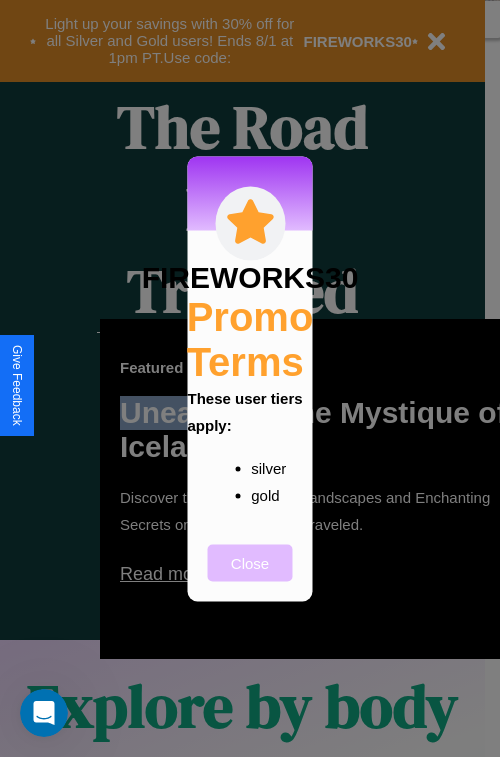 click on "Close" at bounding box center [250, 562] 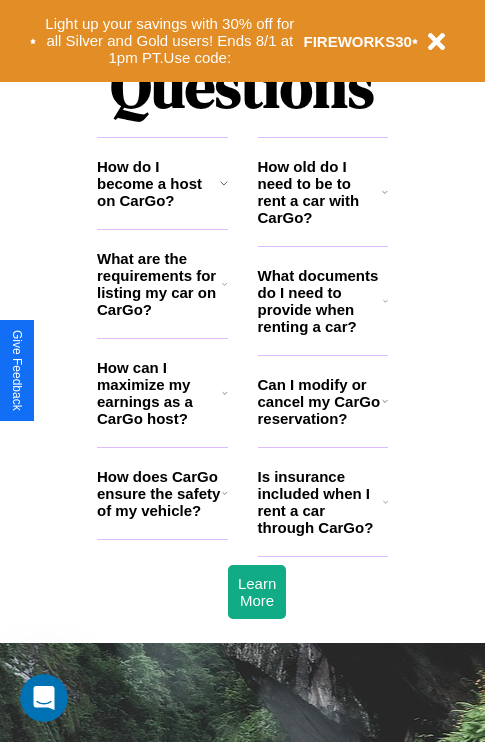 scroll, scrollTop: 2423, scrollLeft: 0, axis: vertical 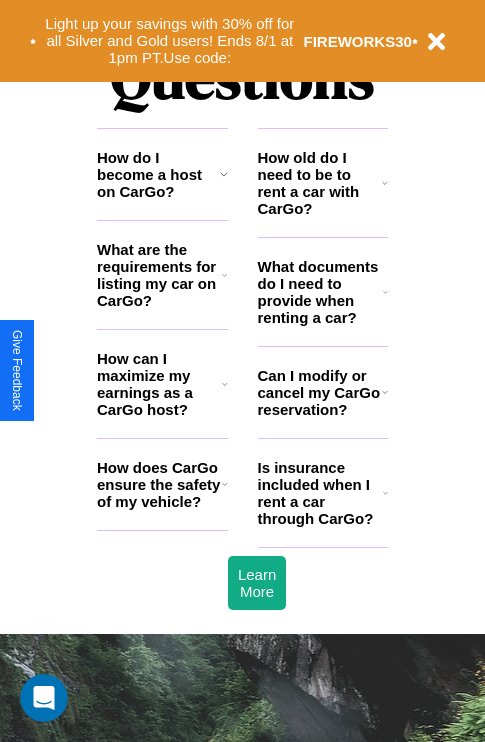 click 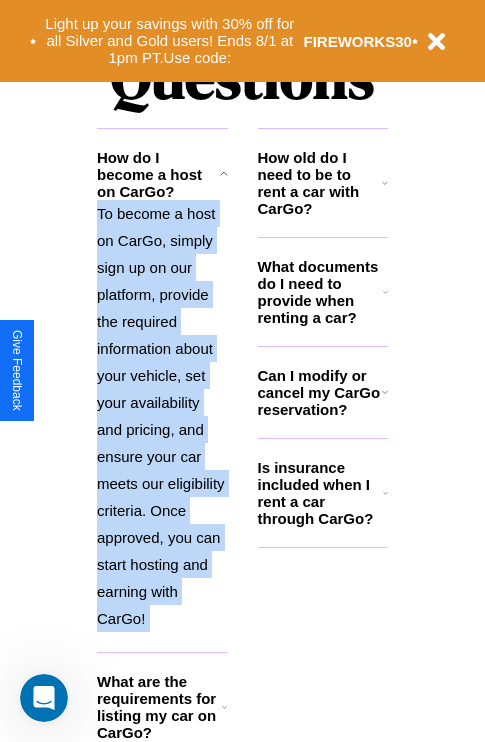 click 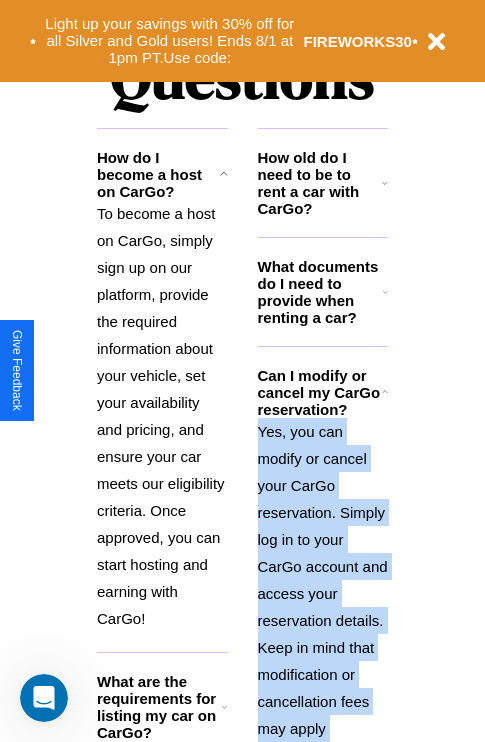 scroll, scrollTop: 2638, scrollLeft: 0, axis: vertical 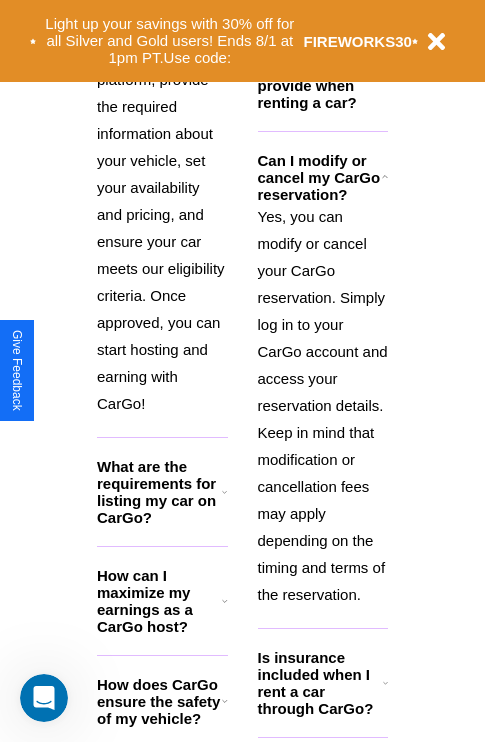 click 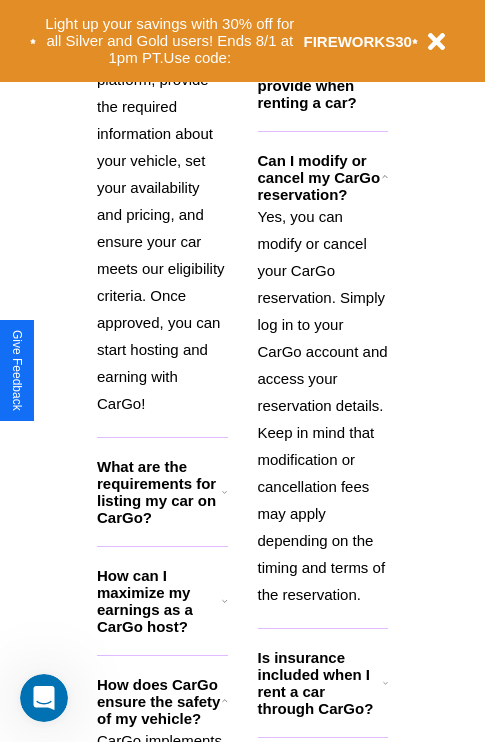 click on "What are the requirements for listing my car on CarGo?" at bounding box center [159, 492] 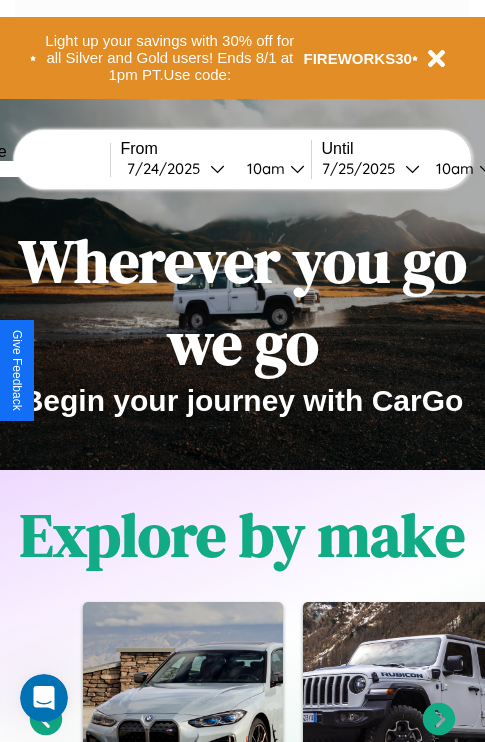scroll, scrollTop: 0, scrollLeft: 0, axis: both 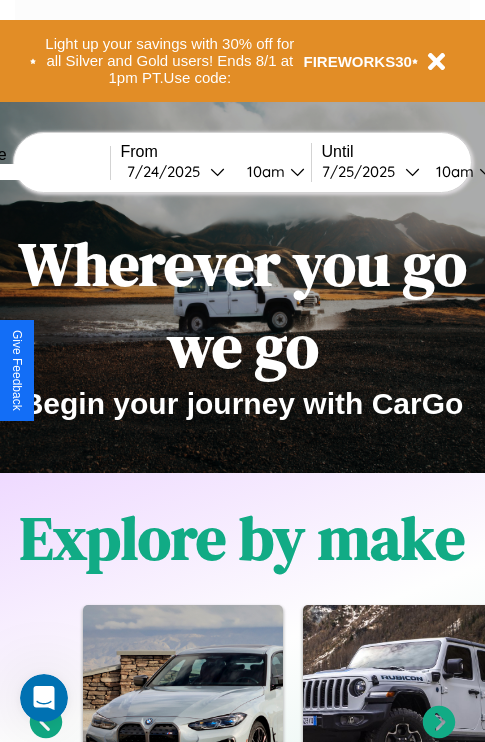 click at bounding box center [35, 172] 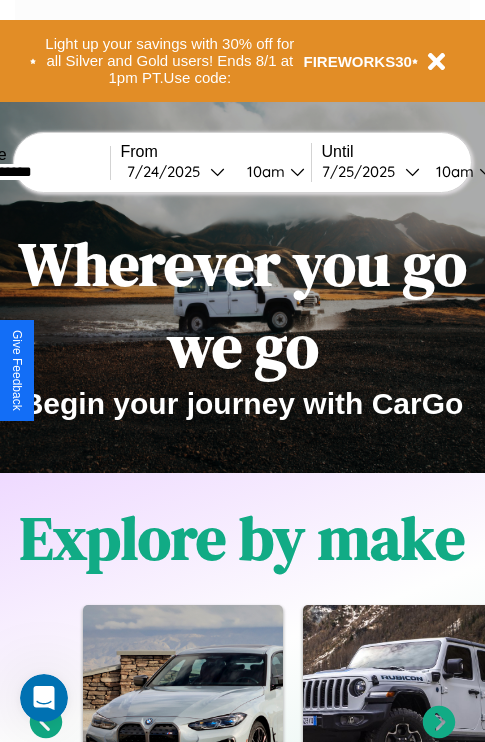type on "**********" 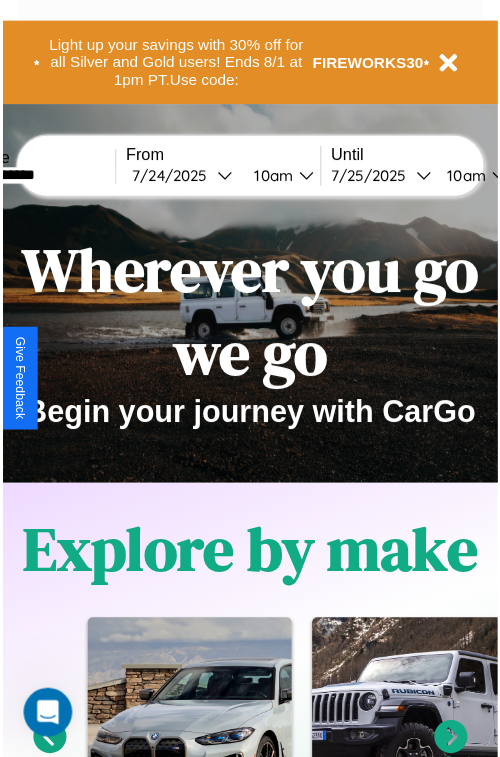 select on "*" 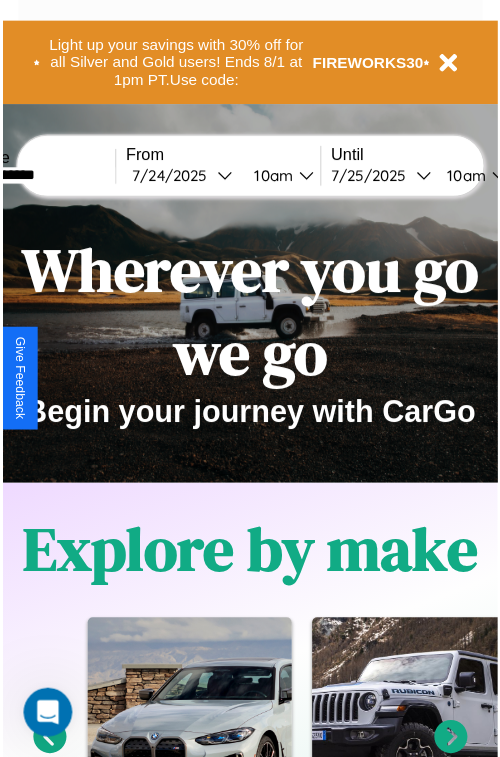 select on "****" 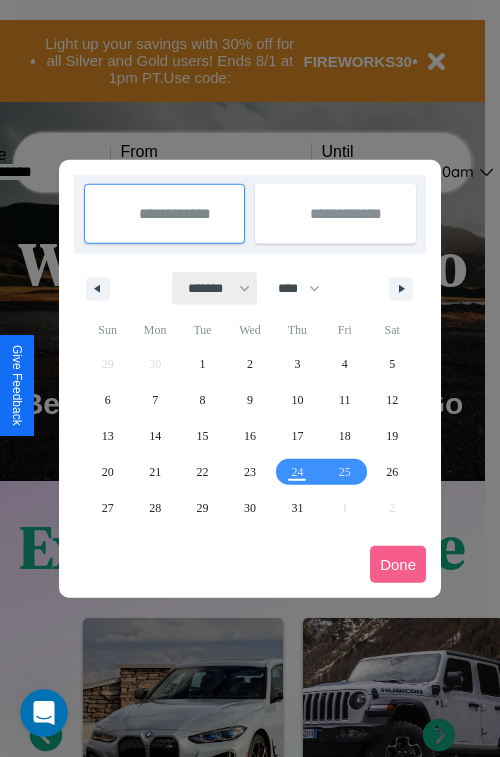 click on "******* ******** ***** ***** *** **** **** ****** ********* ******* ******** ********" at bounding box center [215, 288] 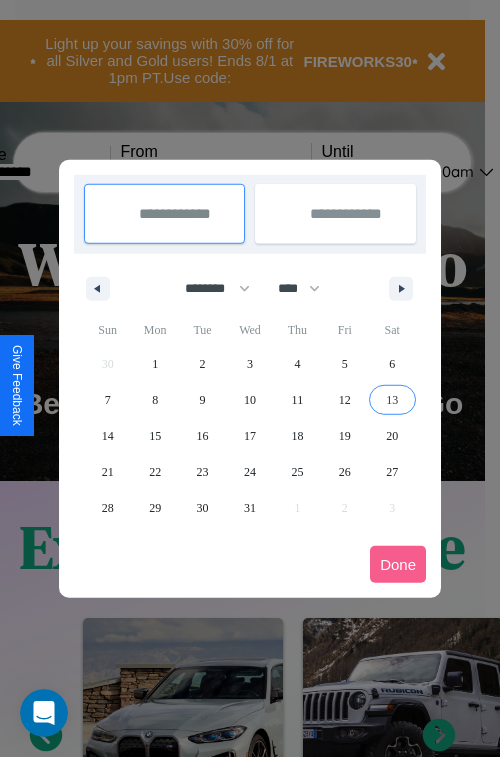 click on "13" at bounding box center [392, 400] 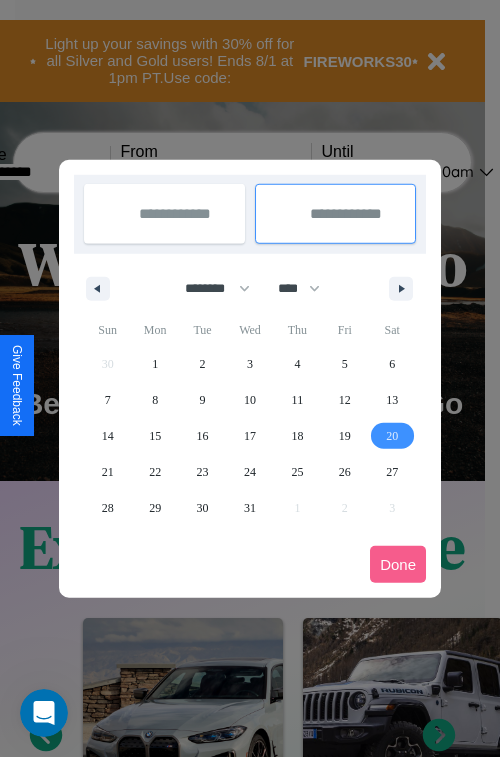 click on "20" at bounding box center [392, 436] 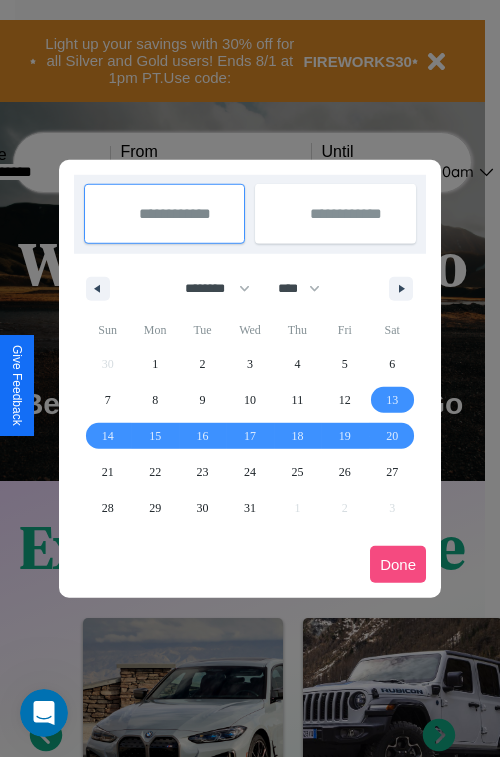 click on "Done" at bounding box center (398, 564) 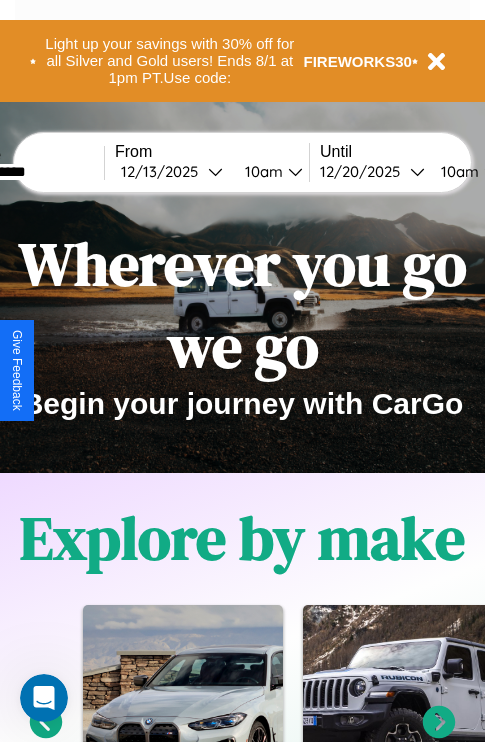 scroll, scrollTop: 0, scrollLeft: 81, axis: horizontal 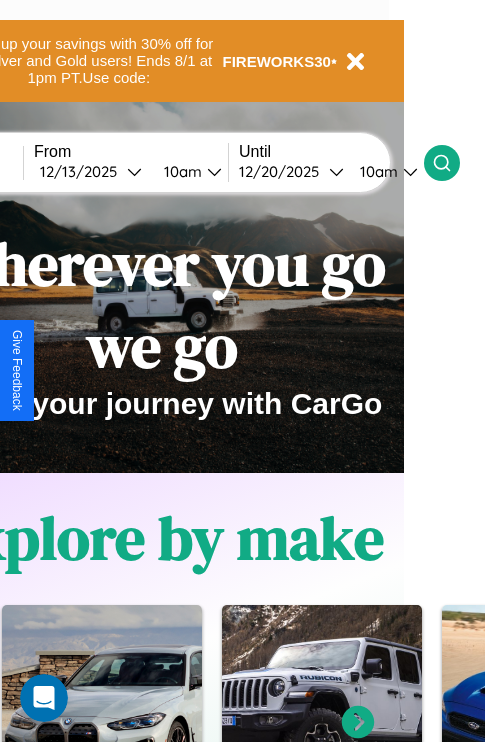 click 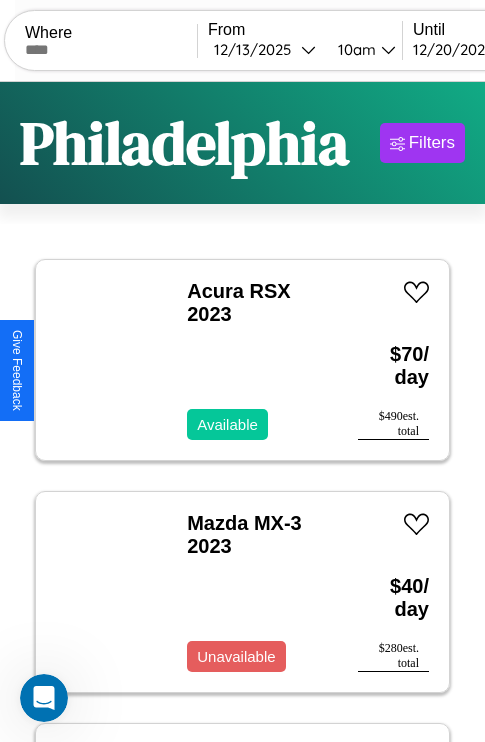 scroll, scrollTop: 66, scrollLeft: 0, axis: vertical 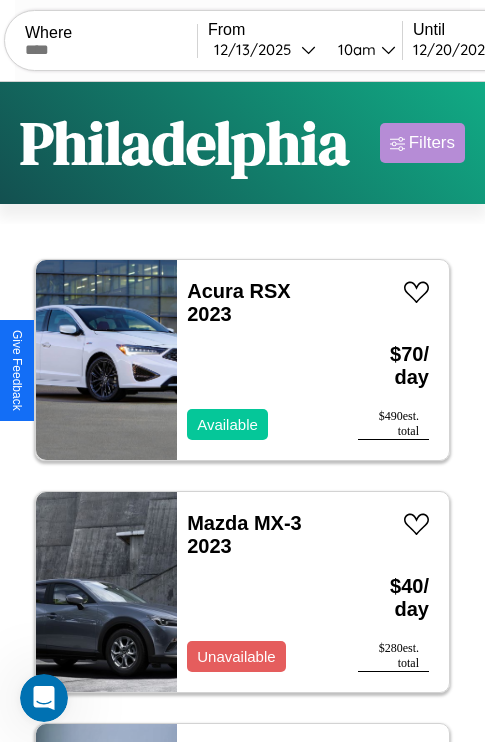 click on "Filters" at bounding box center [432, 143] 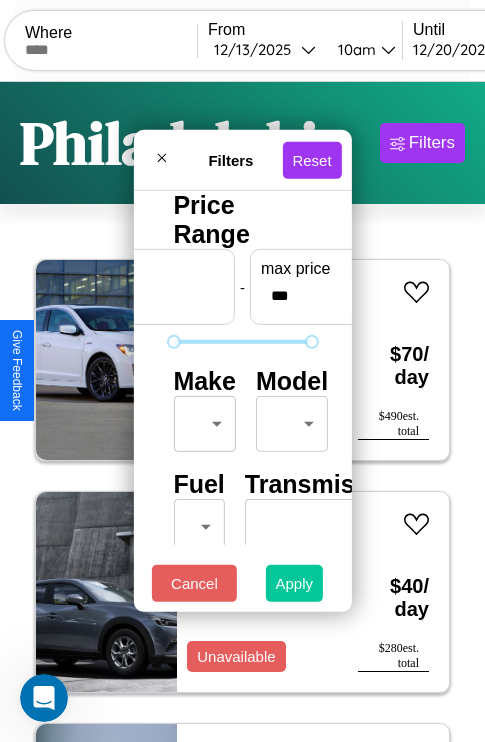 click on "Apply" at bounding box center (295, 583) 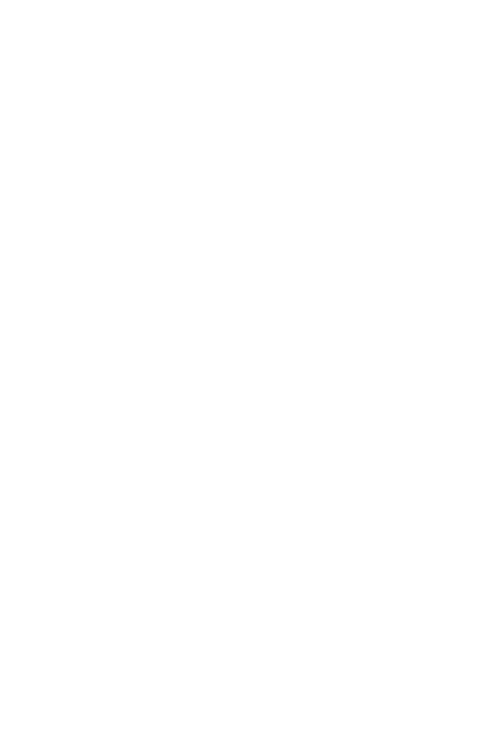 scroll, scrollTop: 0, scrollLeft: 0, axis: both 